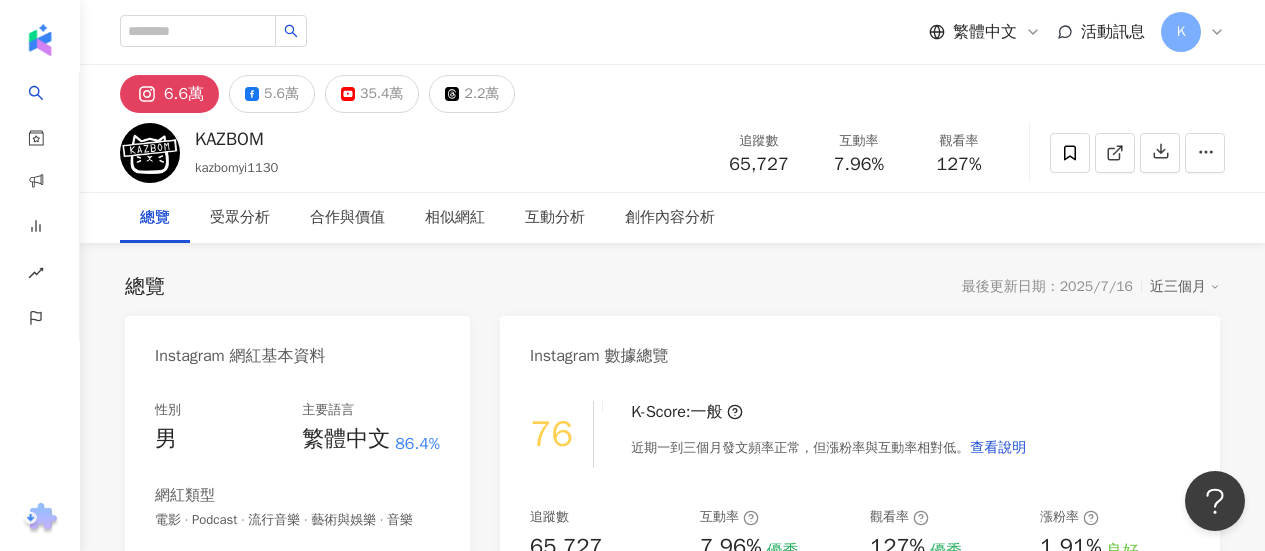 scroll, scrollTop: 0, scrollLeft: 0, axis: both 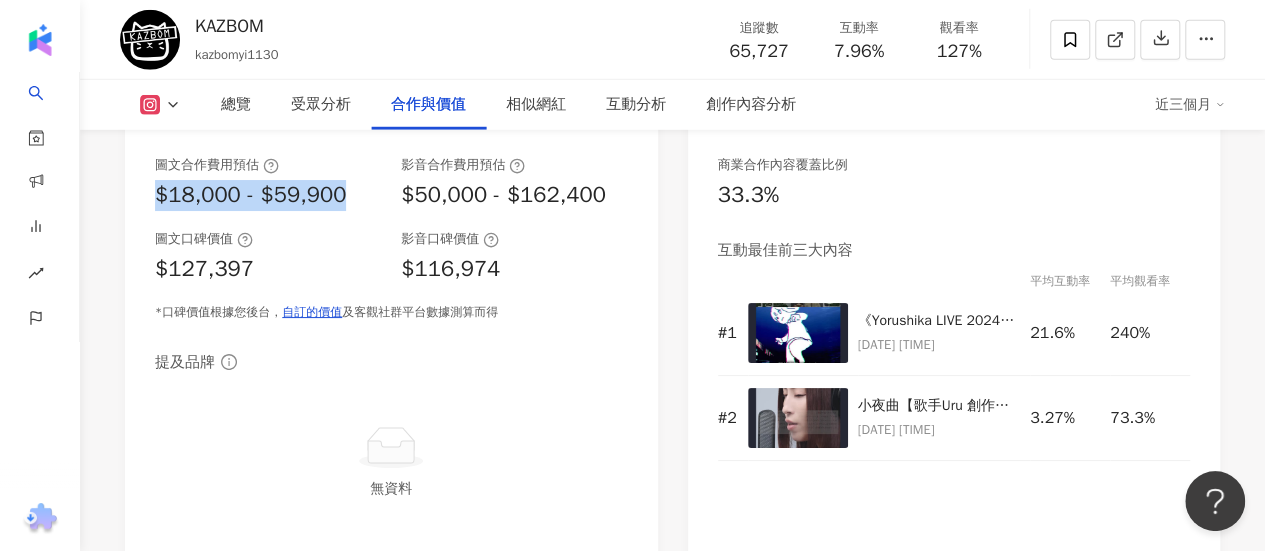 drag, startPoint x: 368, startPoint y: 213, endPoint x: 134, endPoint y: 230, distance: 234.61671 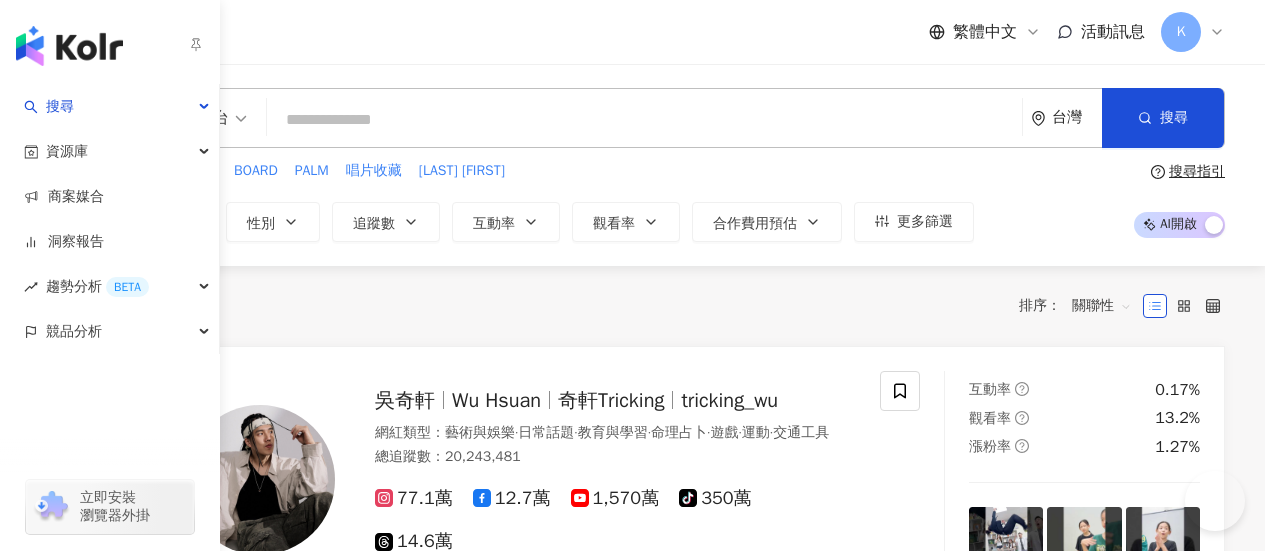 scroll, scrollTop: 0, scrollLeft: 0, axis: both 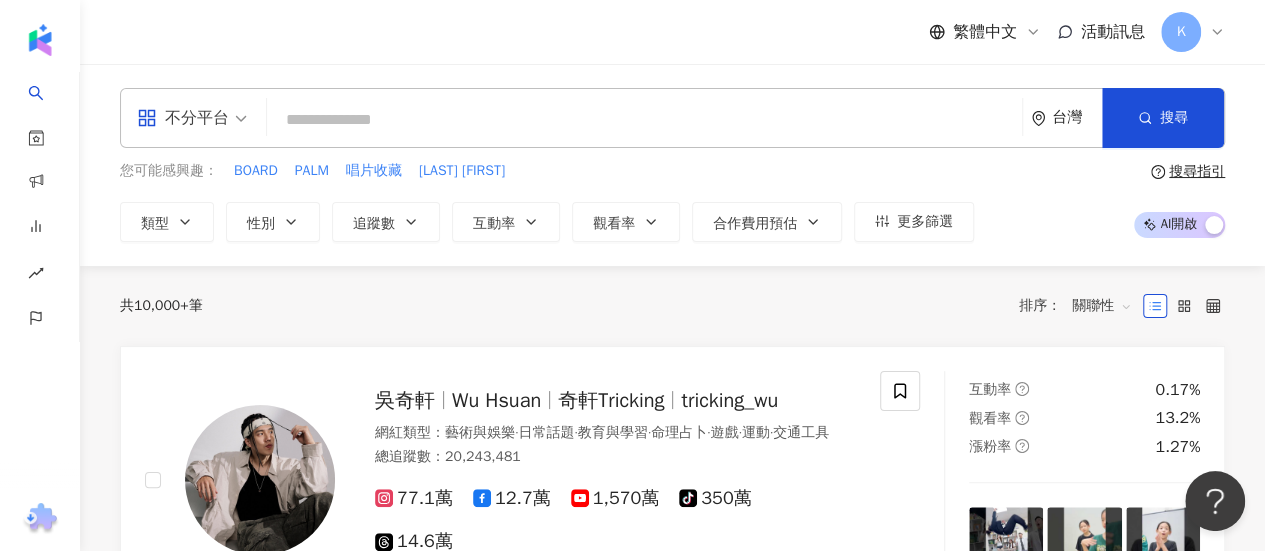 paste on "**********" 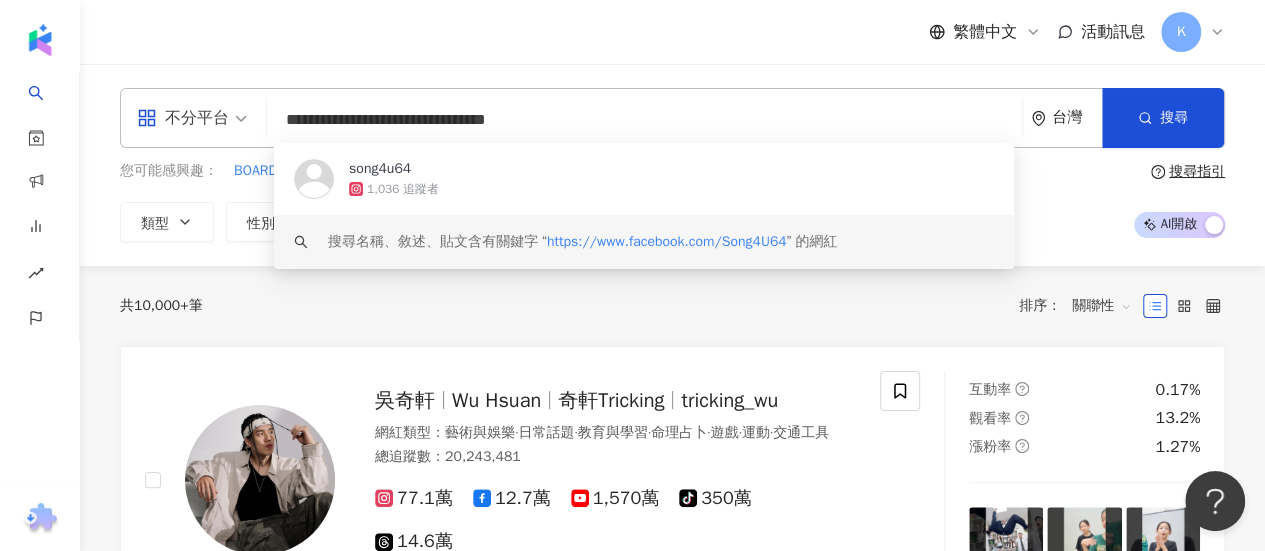 click on "https://www.facebook.com/Song4U64" at bounding box center (667, 241) 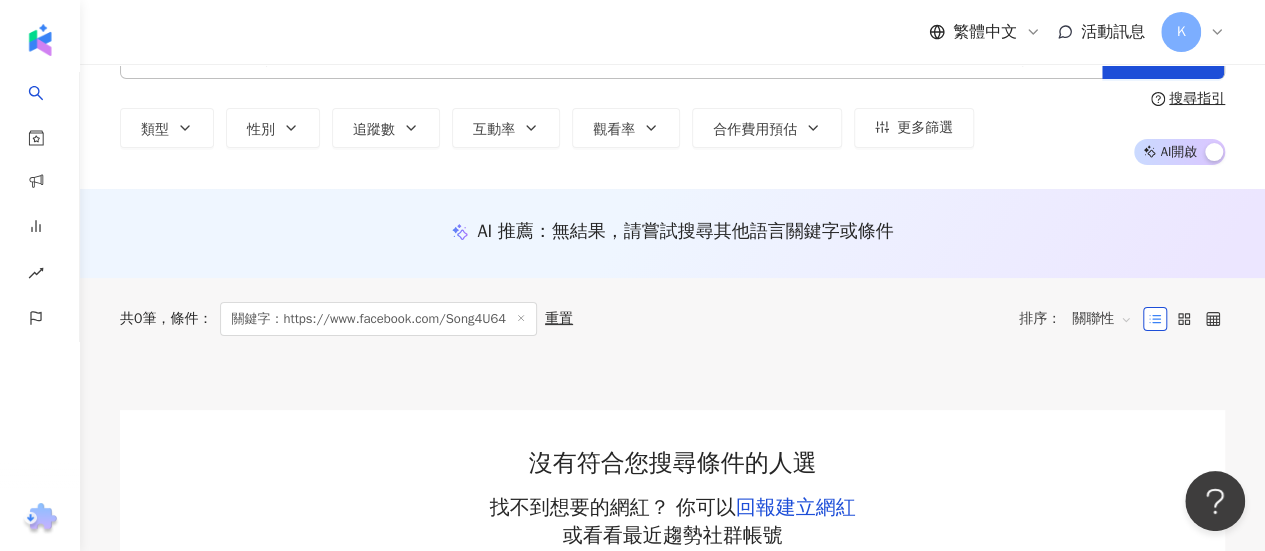 scroll, scrollTop: 200, scrollLeft: 0, axis: vertical 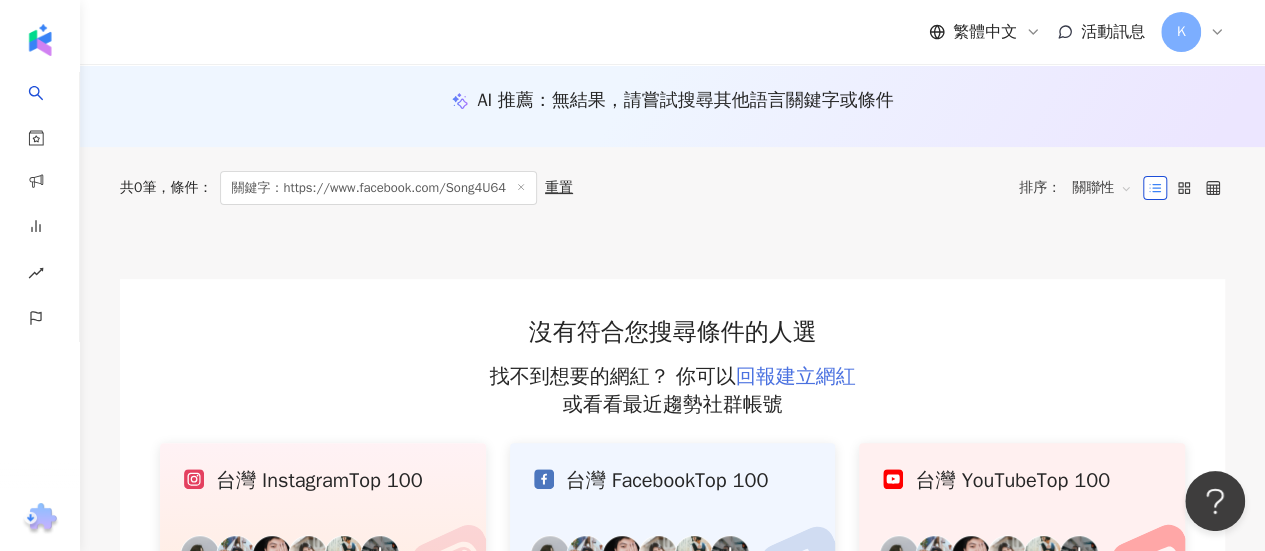type on "**********" 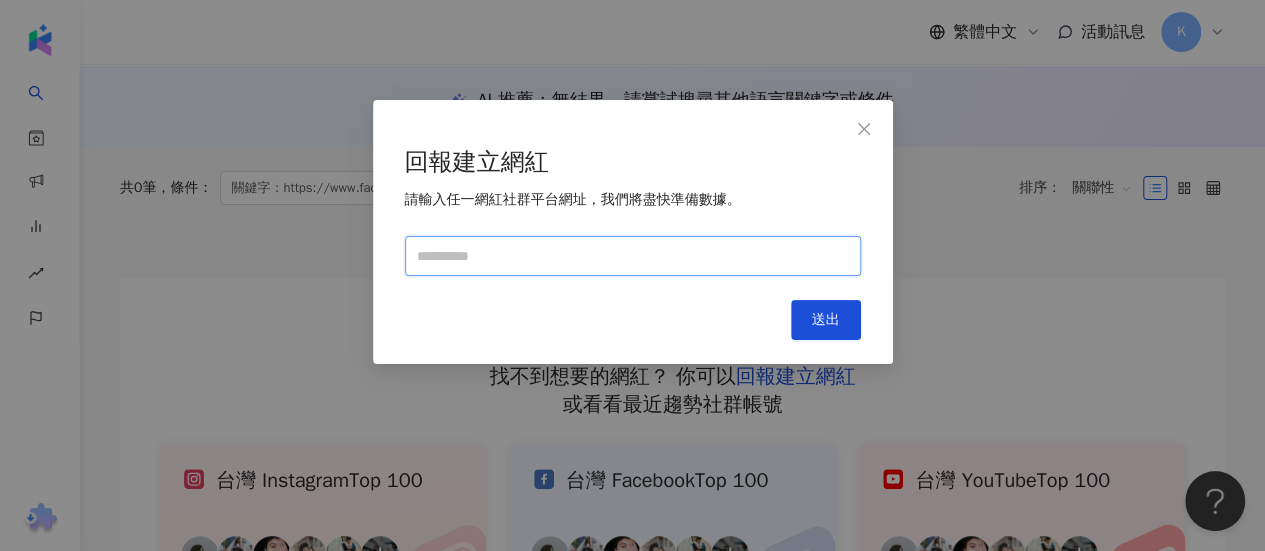 click at bounding box center (633, 256) 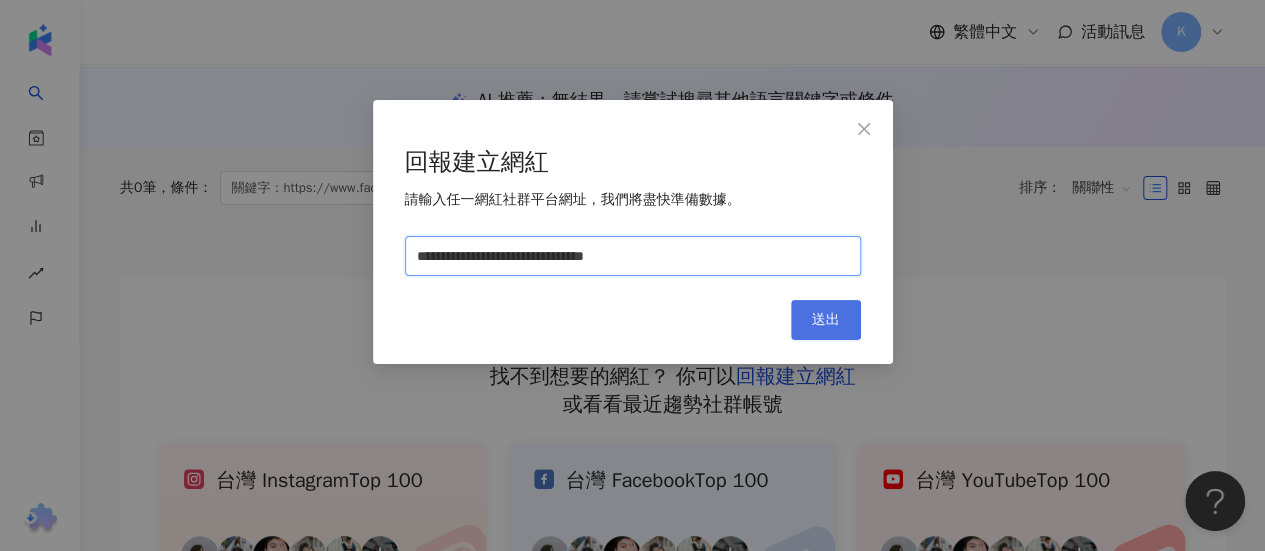 type on "**********" 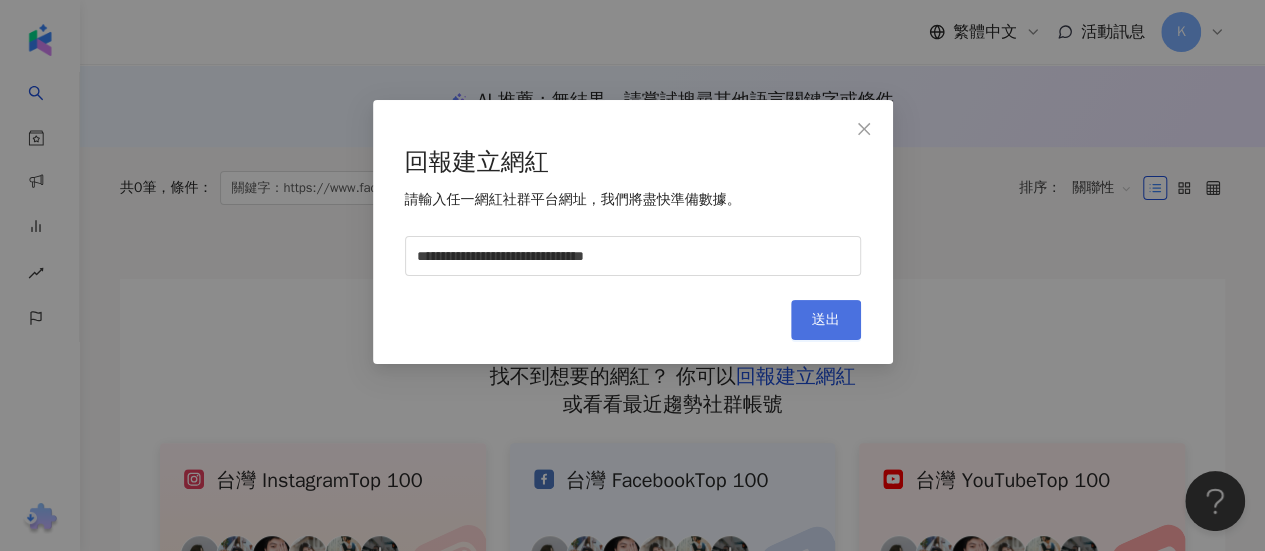 click on "送出" at bounding box center [826, 320] 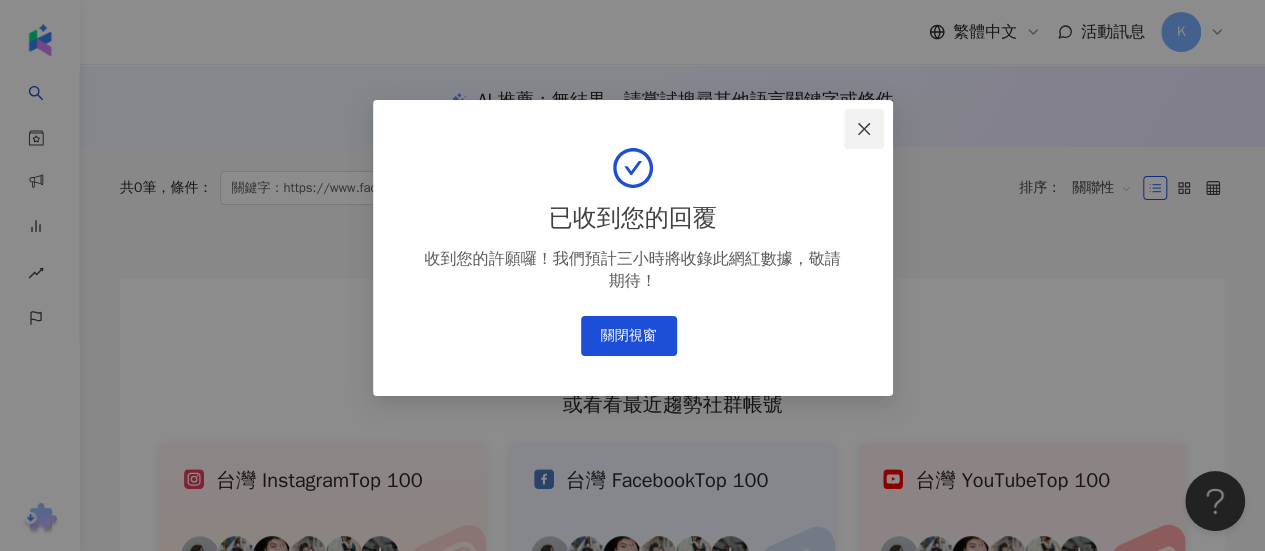 click 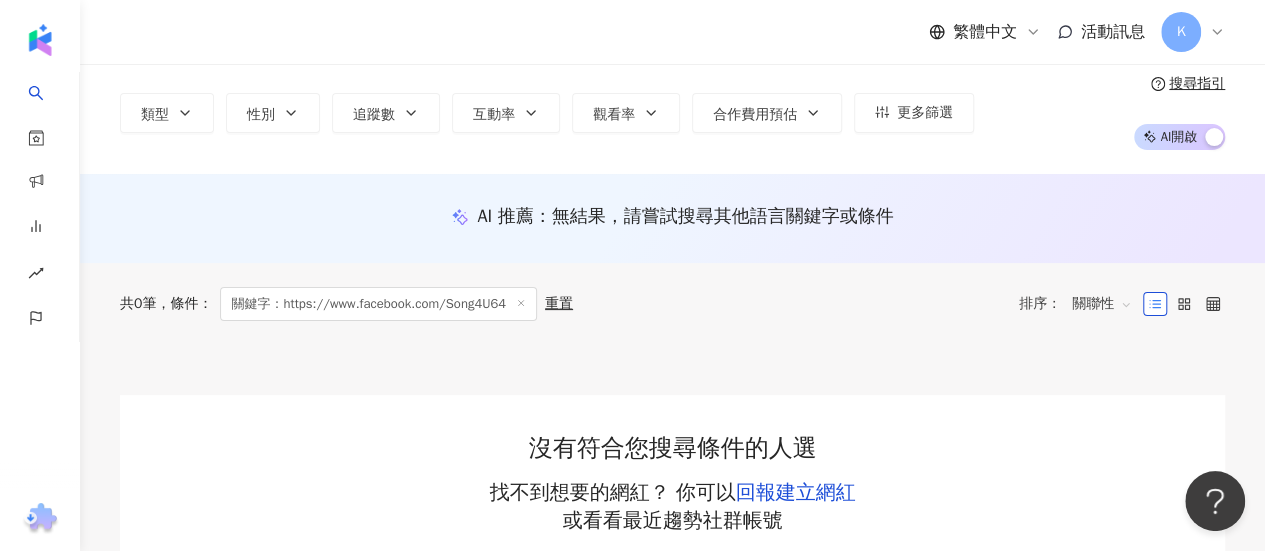 scroll, scrollTop: 0, scrollLeft: 0, axis: both 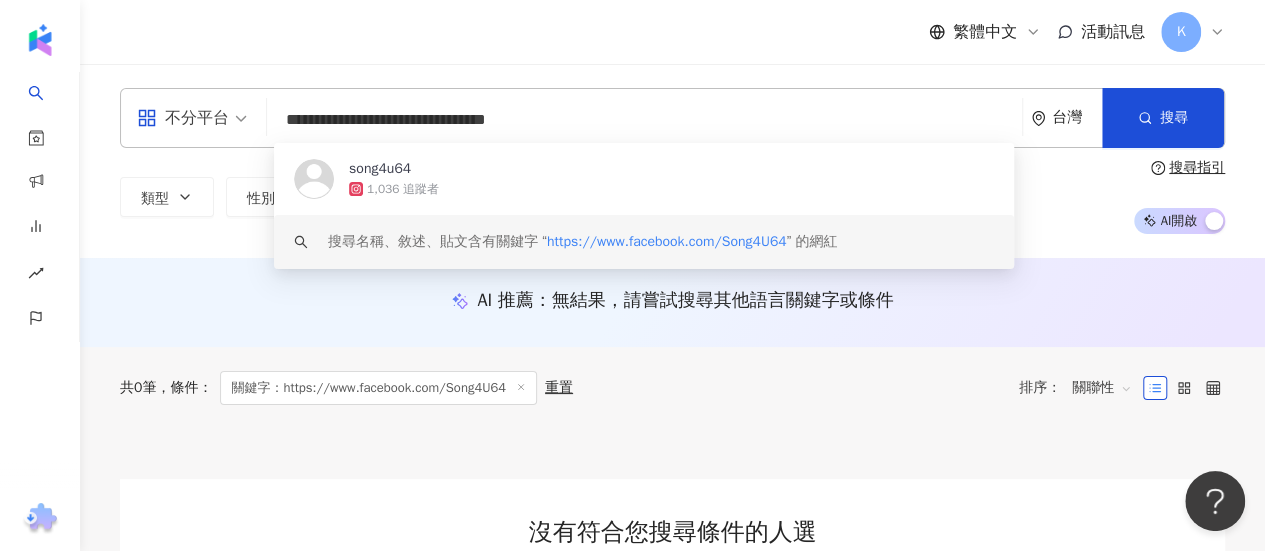 click on "**********" at bounding box center (644, 120) 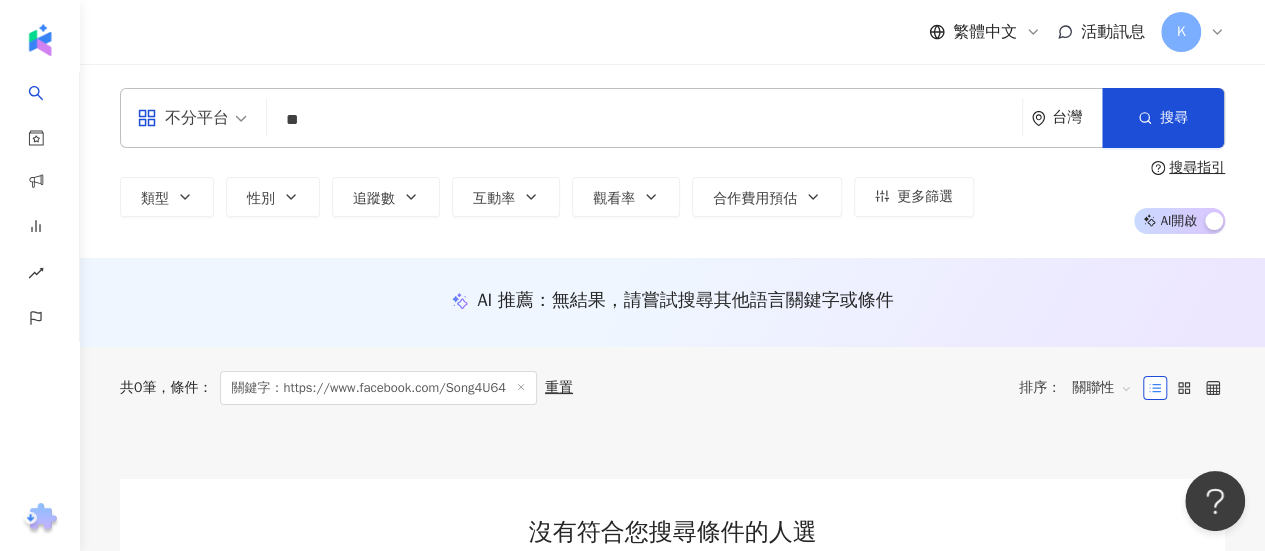type on "*" 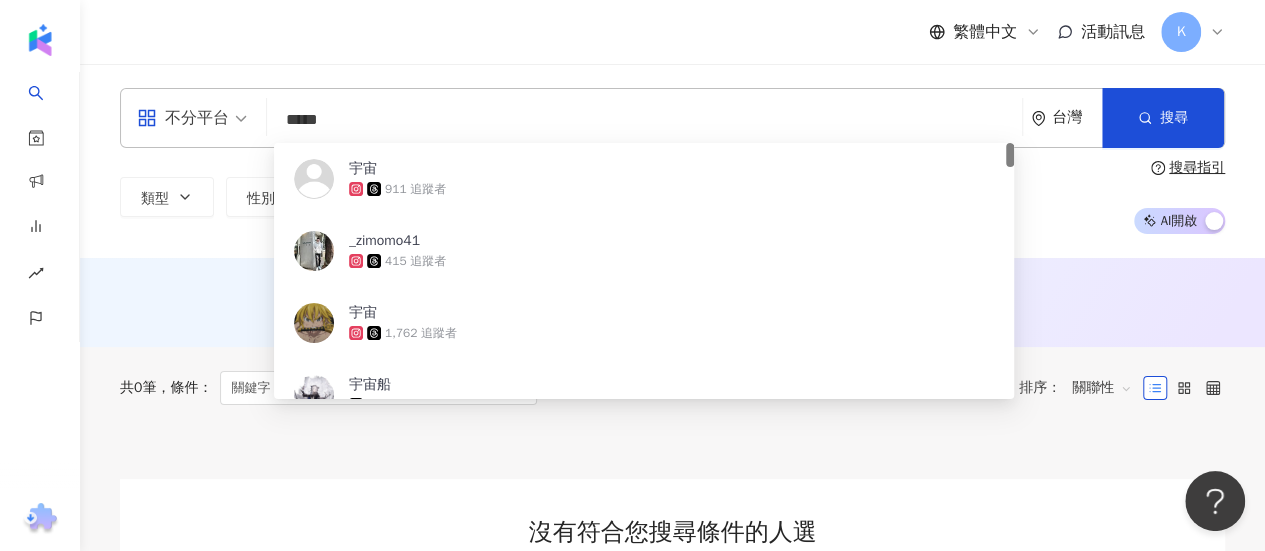 type on "****" 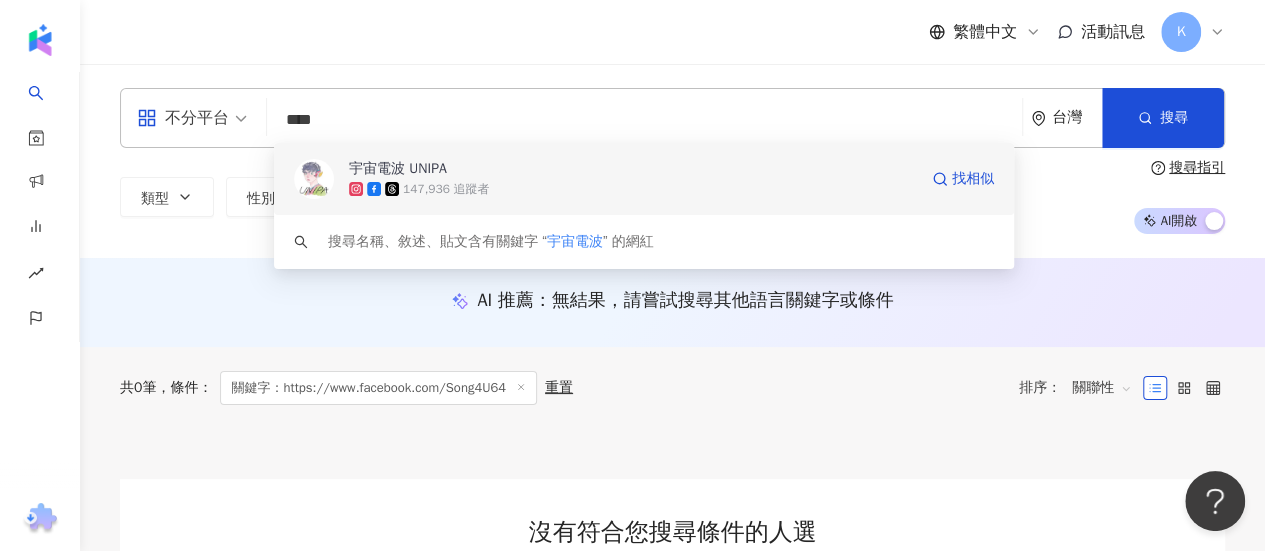 click on "147,936   追蹤者" at bounding box center (633, 189) 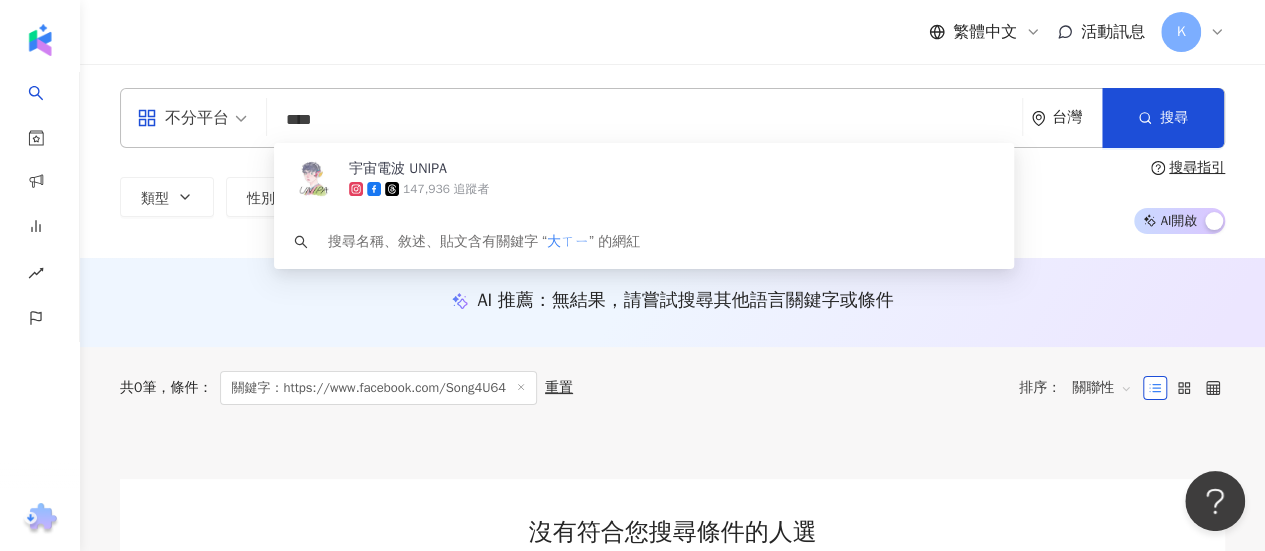 type on "**" 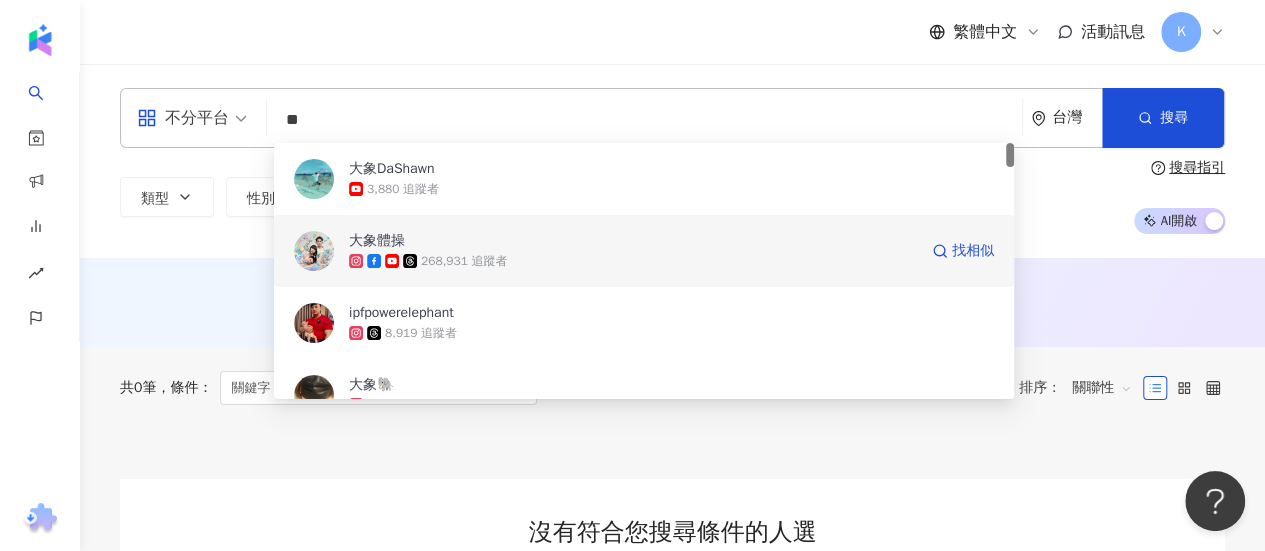 click on "268,931   追蹤者" at bounding box center [464, 261] 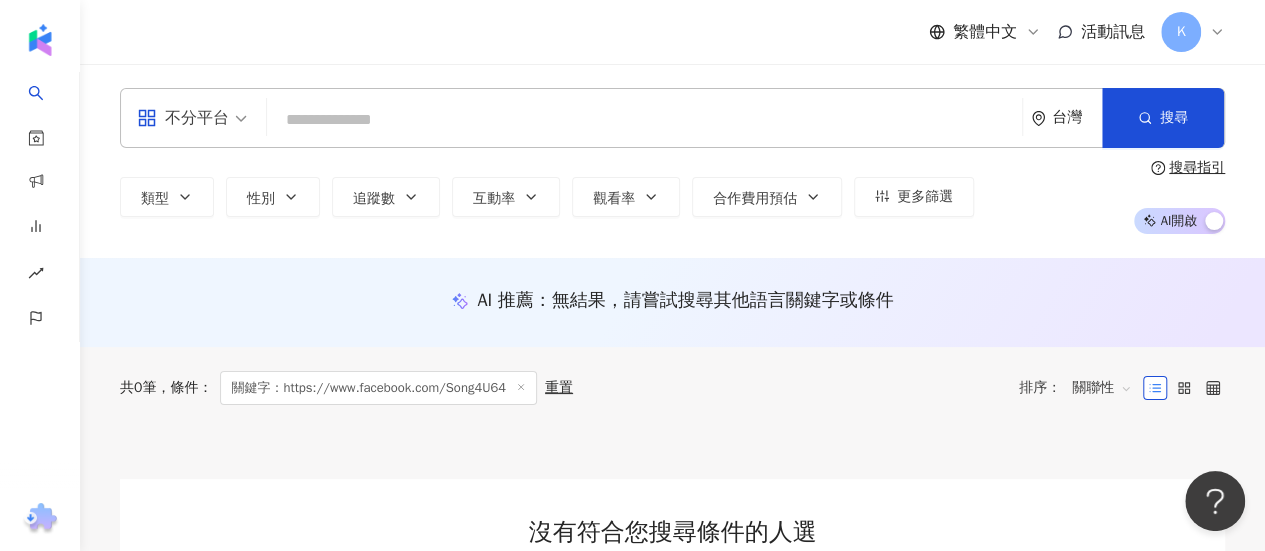 paste on "**********" 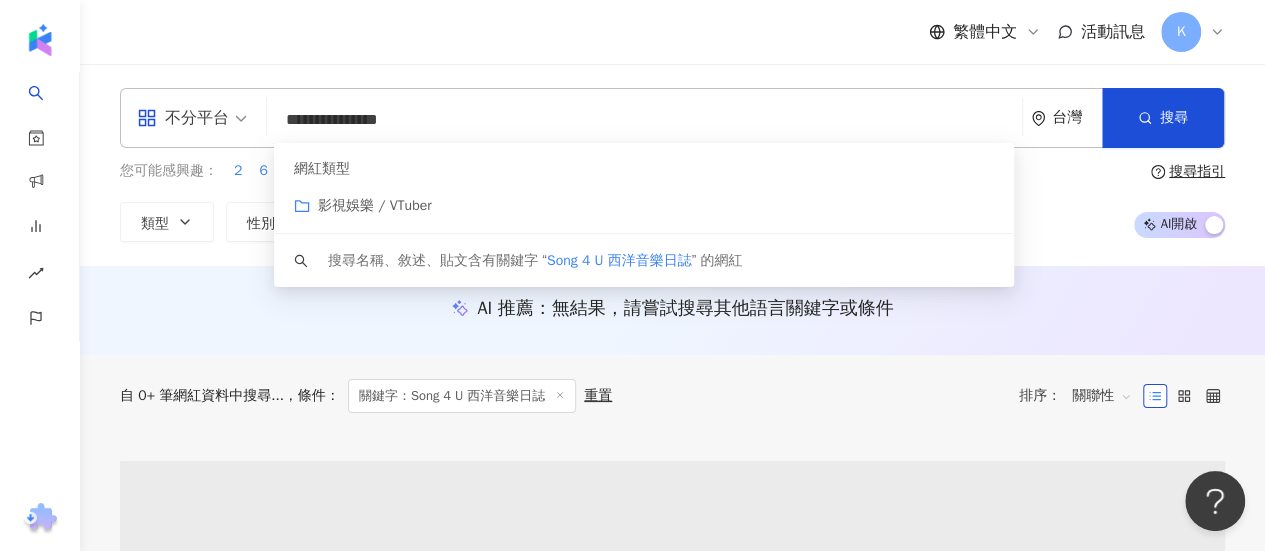 drag, startPoint x: 529, startPoint y: 114, endPoint x: 209, endPoint y: 129, distance: 320.35138 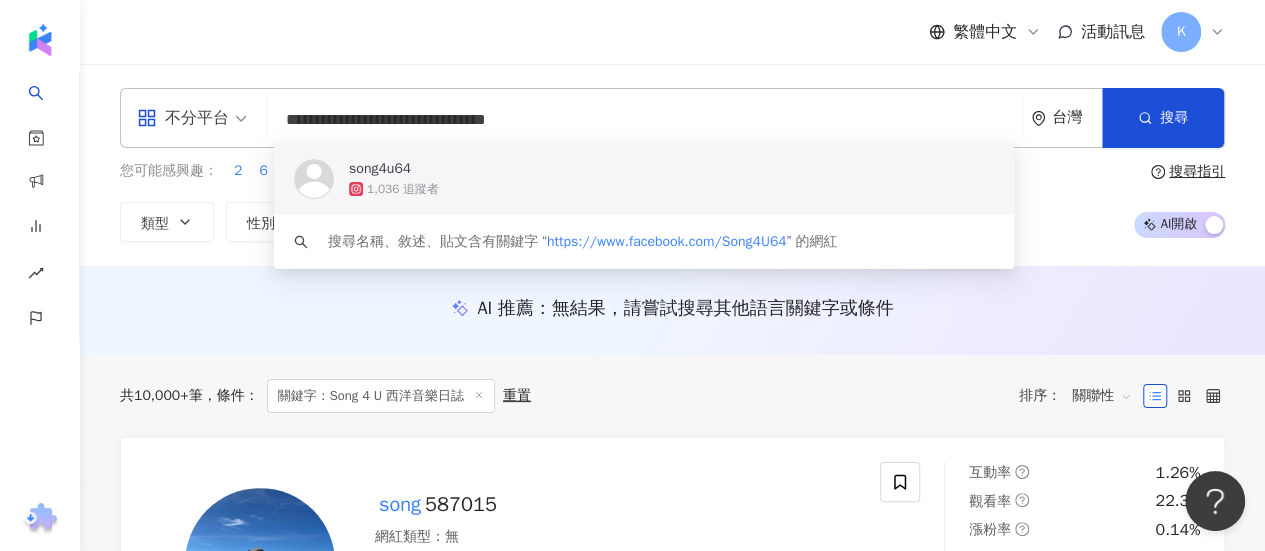 click on "song4u64" at bounding box center (633, 169) 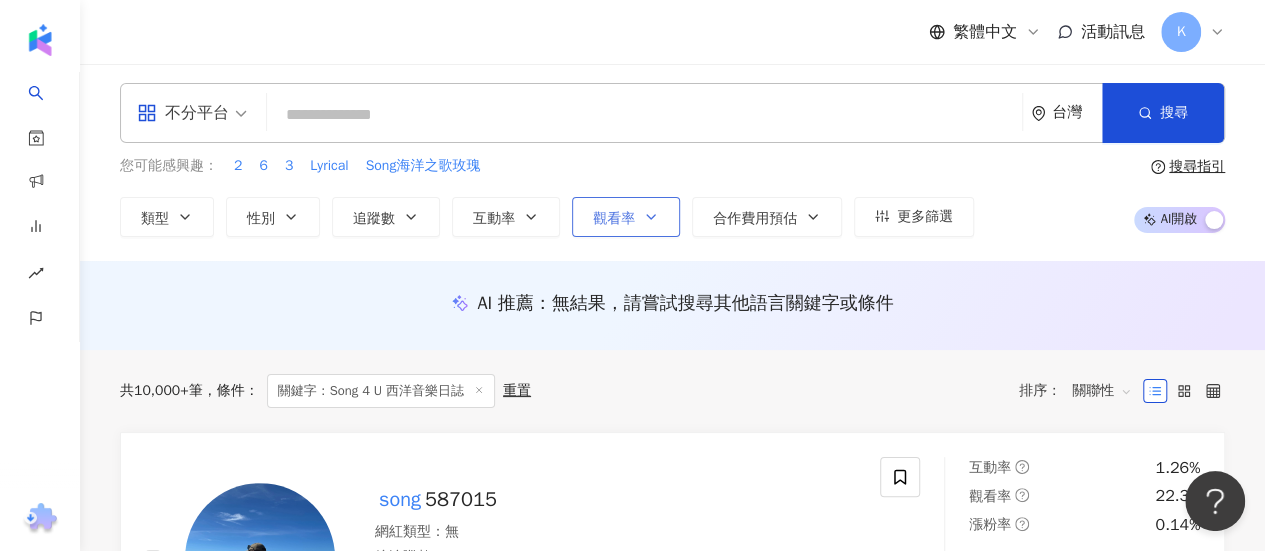 scroll, scrollTop: 0, scrollLeft: 0, axis: both 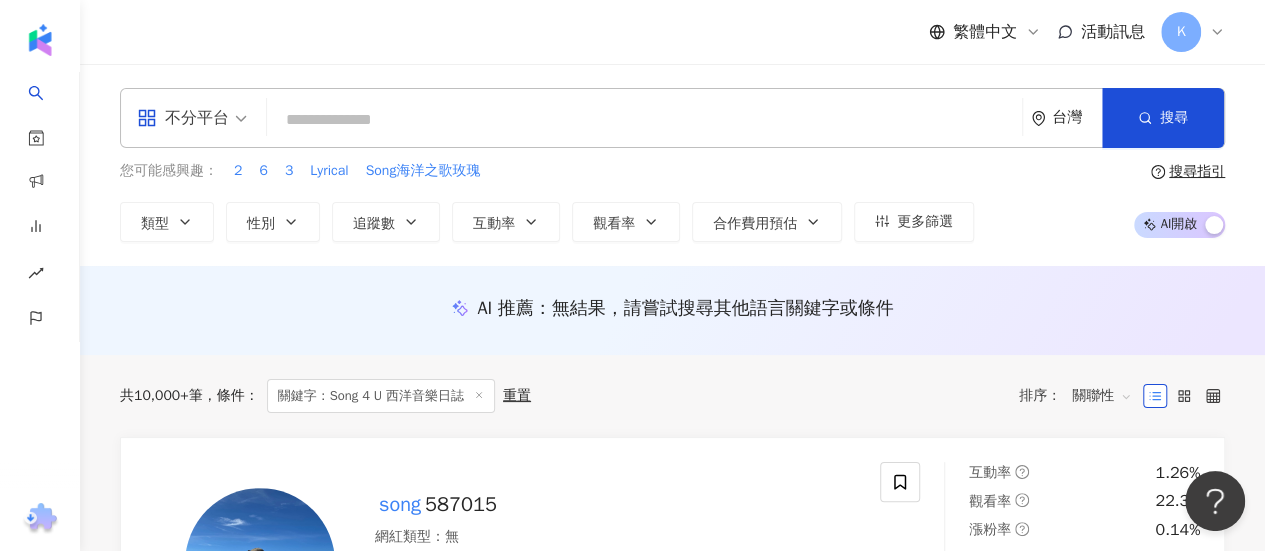 drag, startPoint x: 404, startPoint y: 115, endPoint x: 389, endPoint y: 101, distance: 20.518284 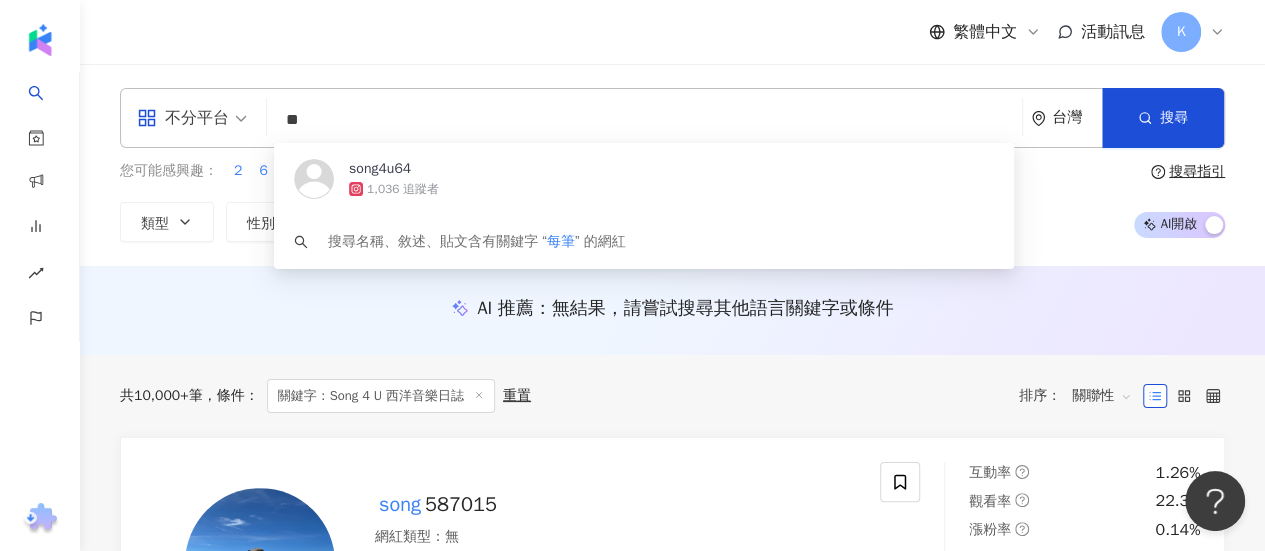 type on "**" 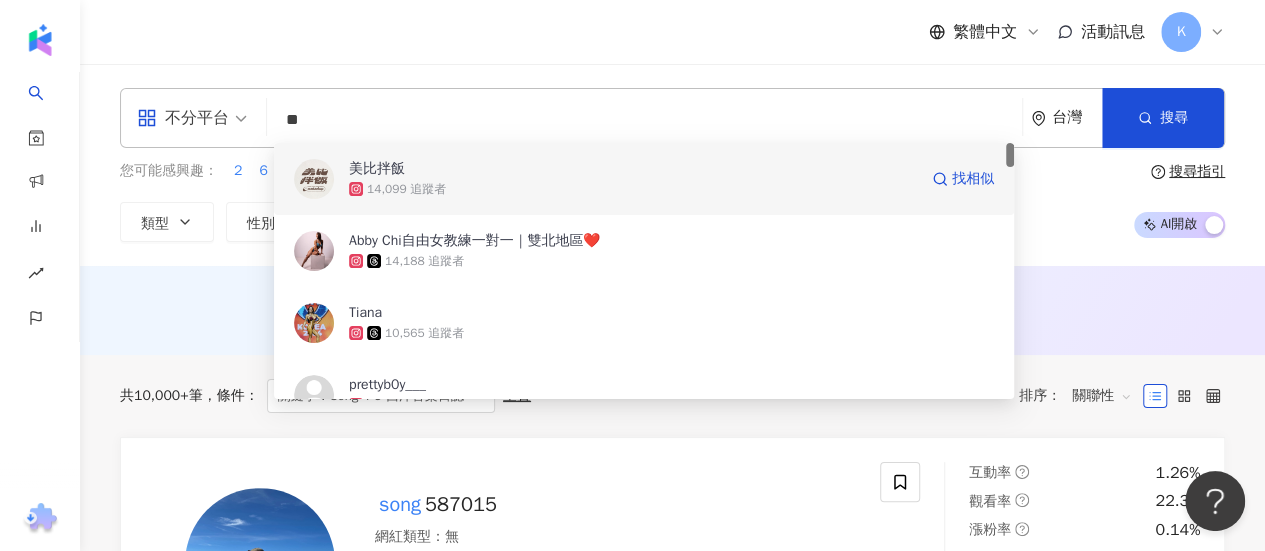 click on "14,099   追蹤者" at bounding box center (406, 189) 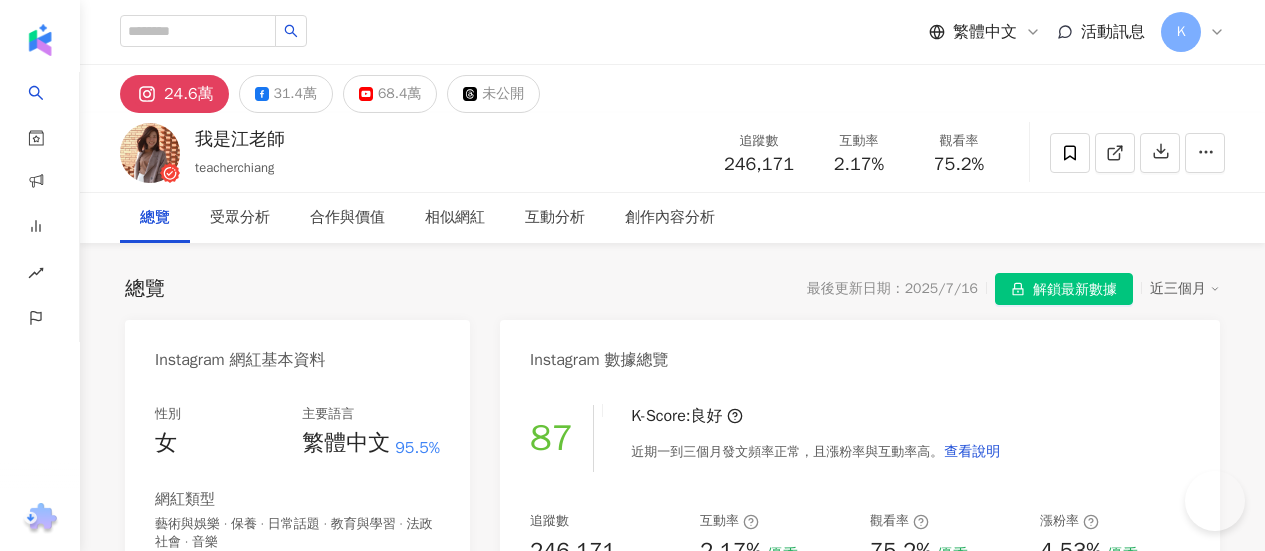 scroll, scrollTop: 0, scrollLeft: 0, axis: both 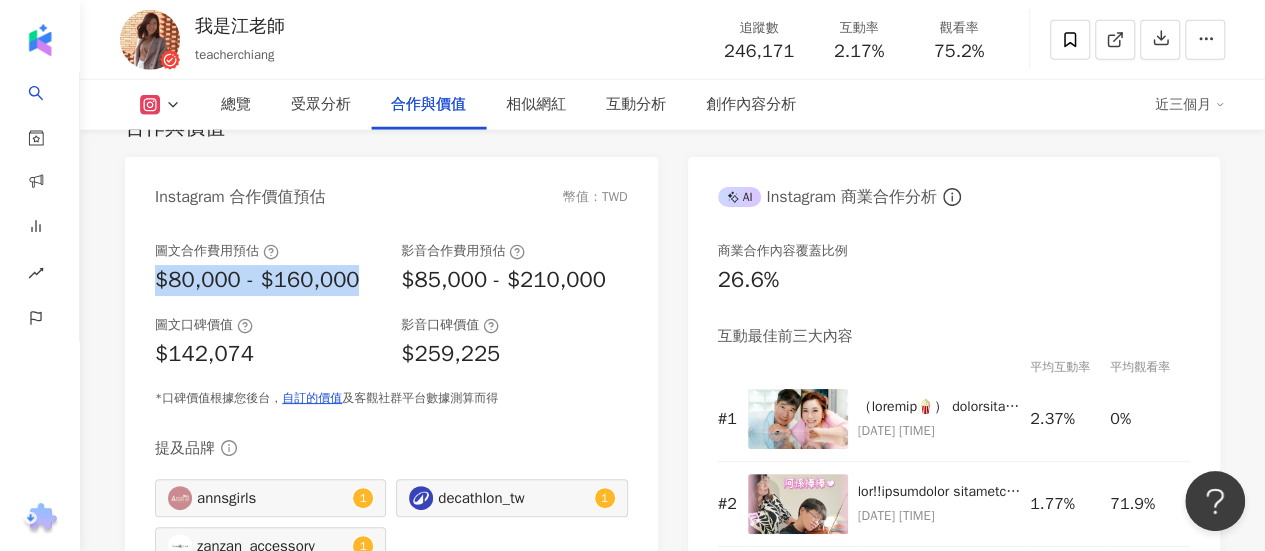 drag, startPoint x: 150, startPoint y: 301, endPoint x: 354, endPoint y: 295, distance: 204.08821 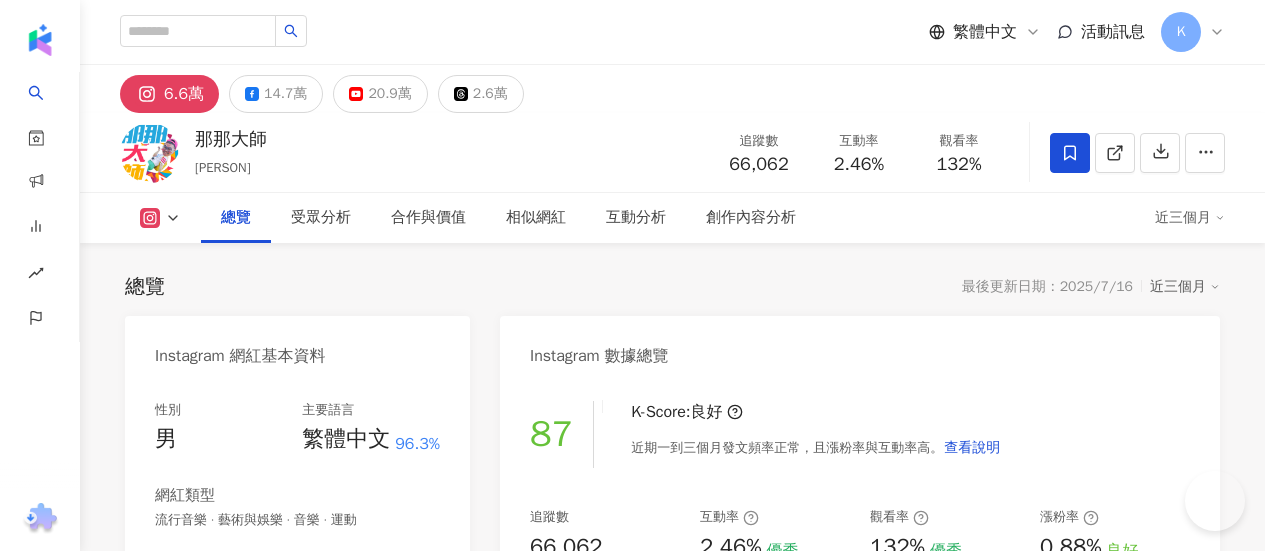 scroll, scrollTop: 800, scrollLeft: 0, axis: vertical 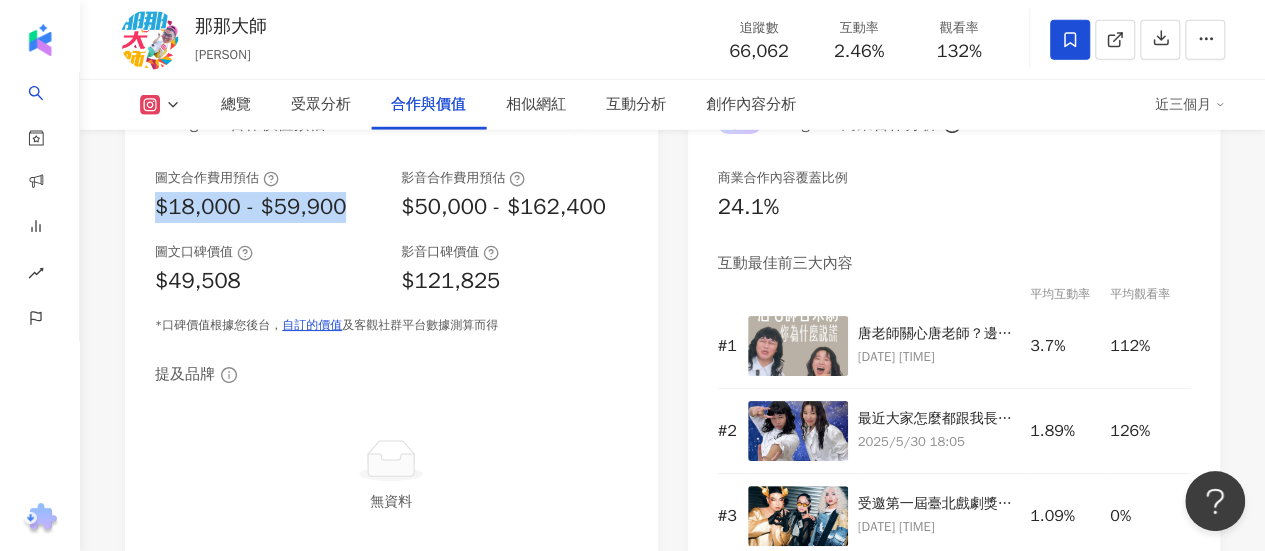 drag, startPoint x: 144, startPoint y: 173, endPoint x: 352, endPoint y: 189, distance: 208.61447 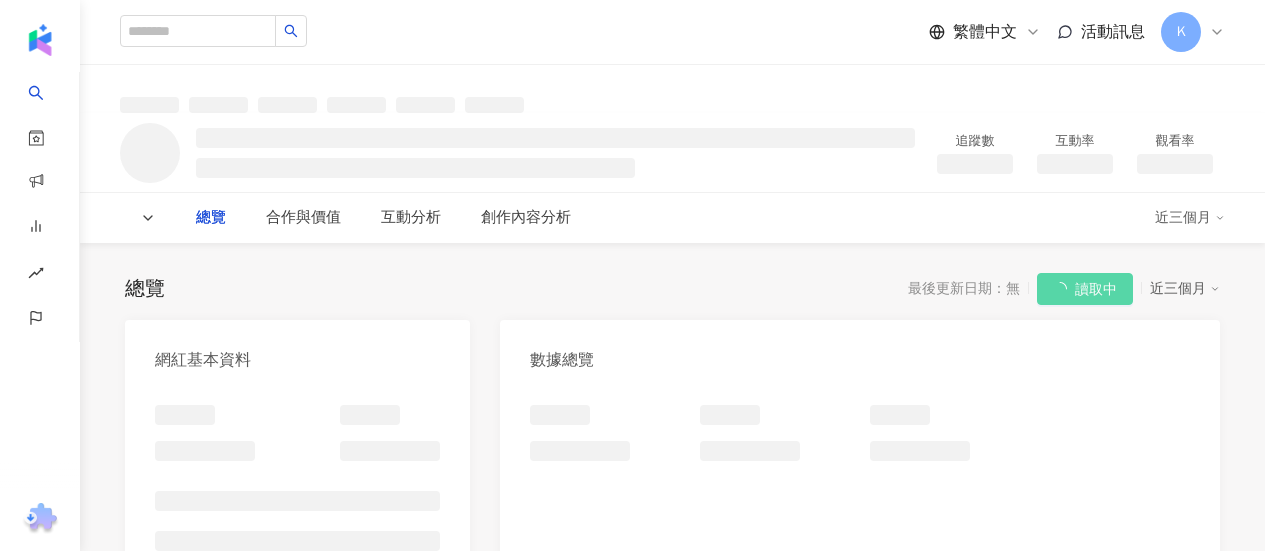 scroll, scrollTop: 0, scrollLeft: 0, axis: both 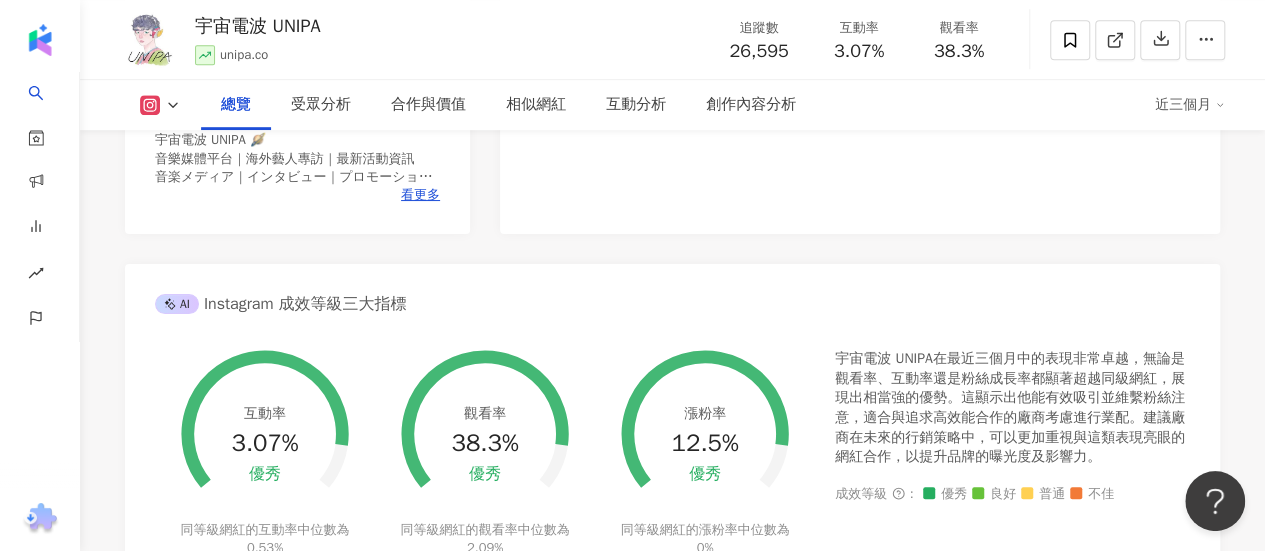 click on "10.6萬" at bounding box center [285, -506] 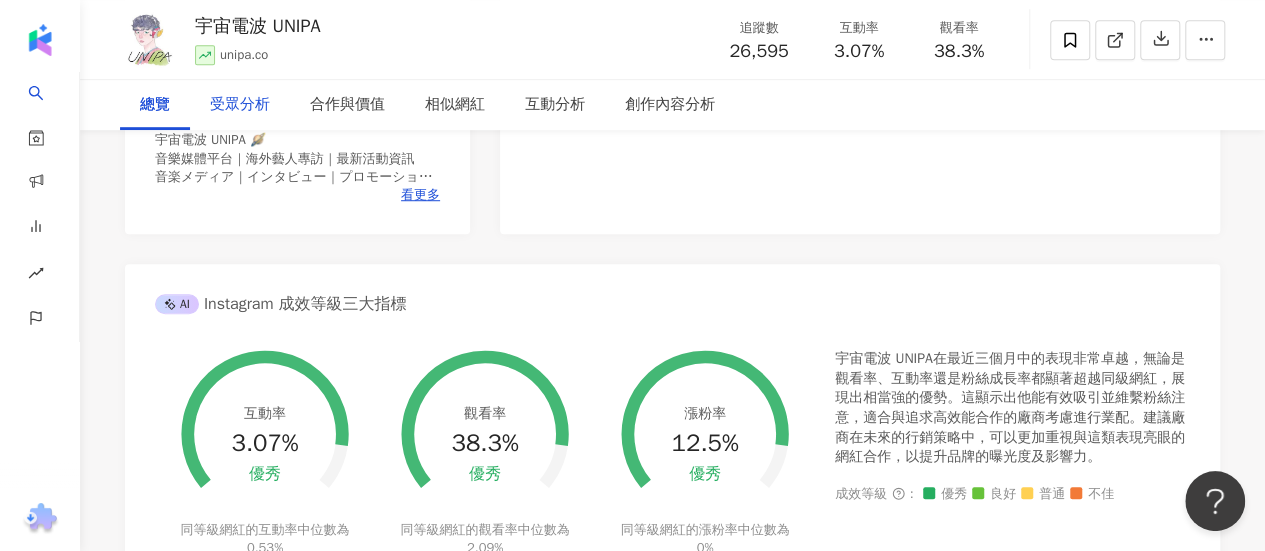 scroll, scrollTop: 0, scrollLeft: 0, axis: both 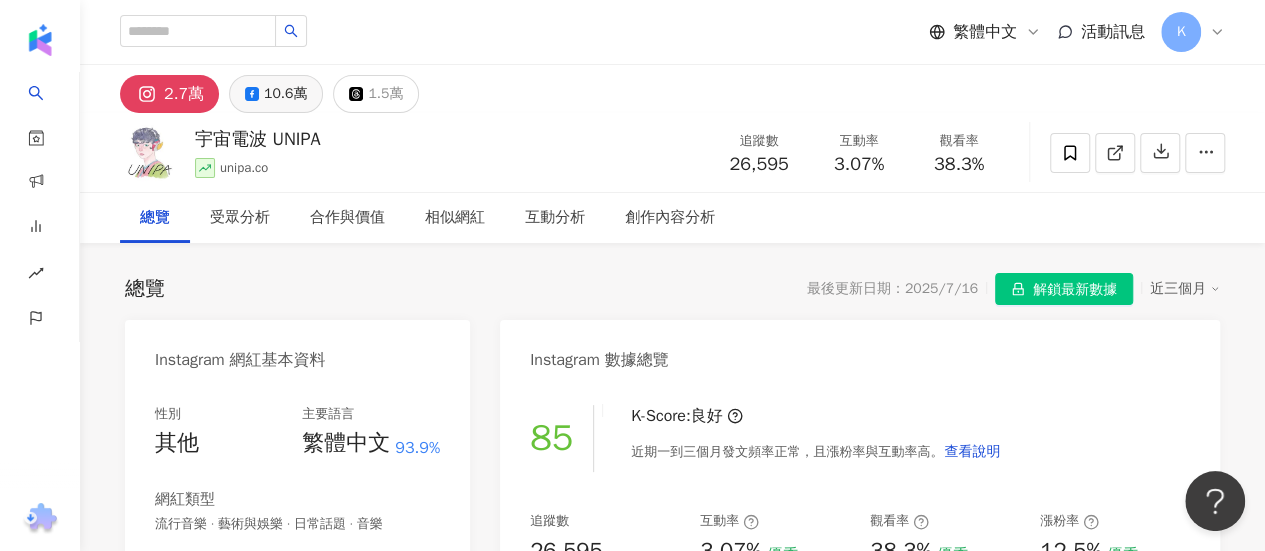 click on "10.6萬" at bounding box center (285, 94) 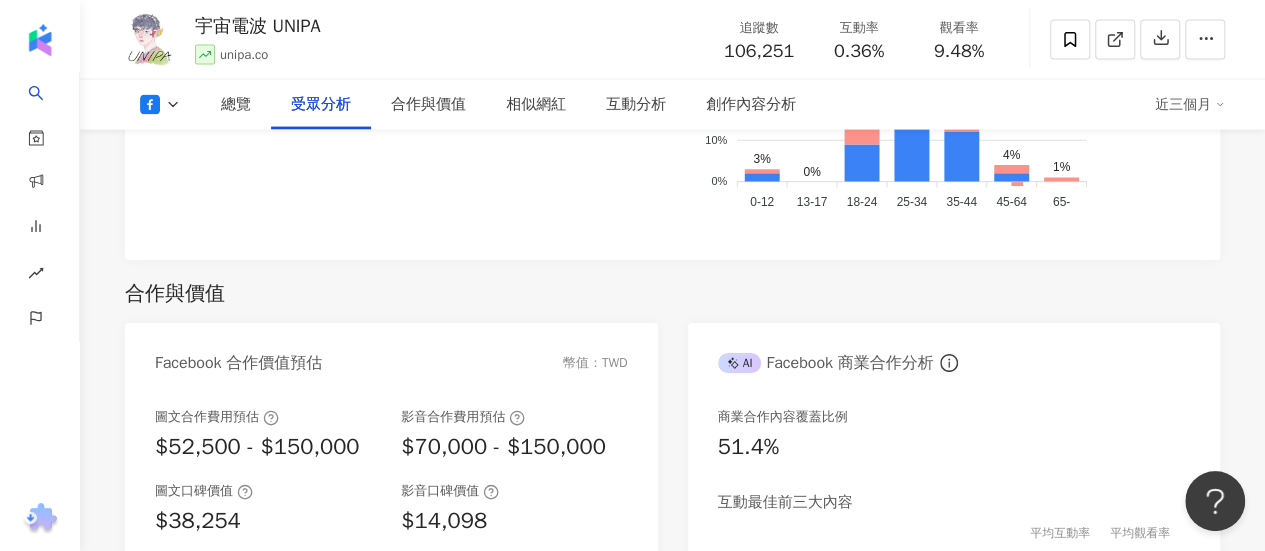 scroll, scrollTop: 2126, scrollLeft: 0, axis: vertical 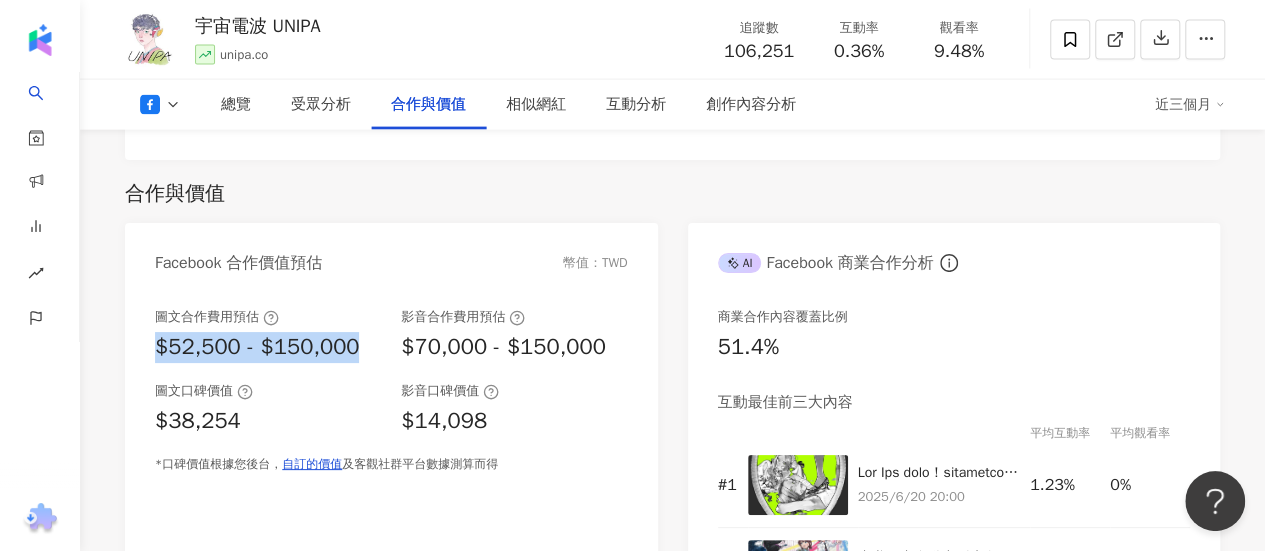 drag, startPoint x: 366, startPoint y: 346, endPoint x: 144, endPoint y: 351, distance: 222.0563 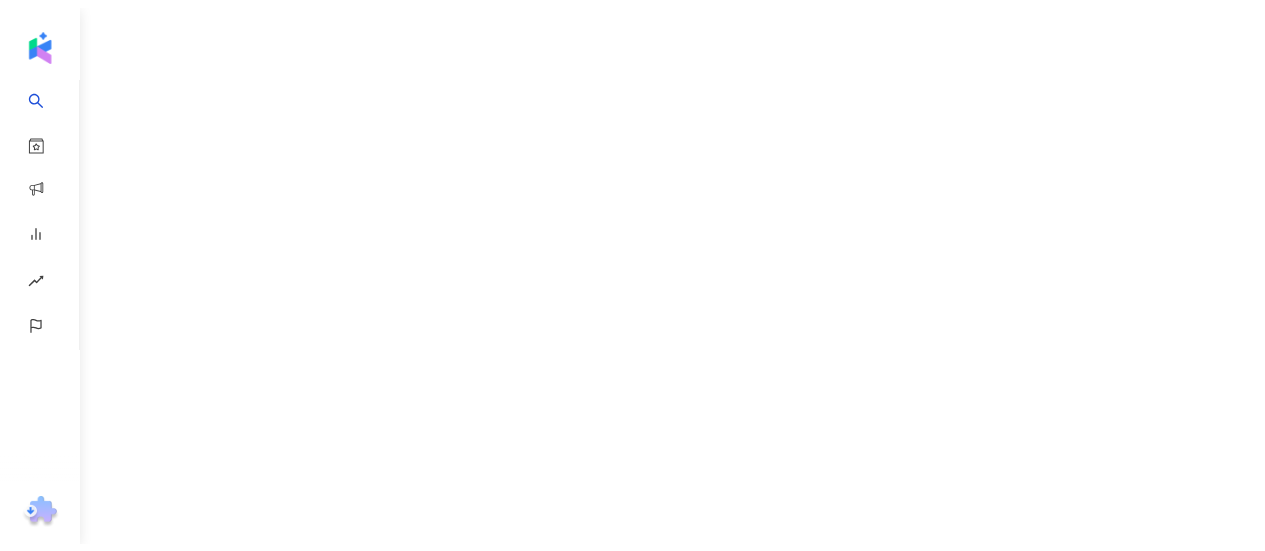 scroll, scrollTop: 0, scrollLeft: 0, axis: both 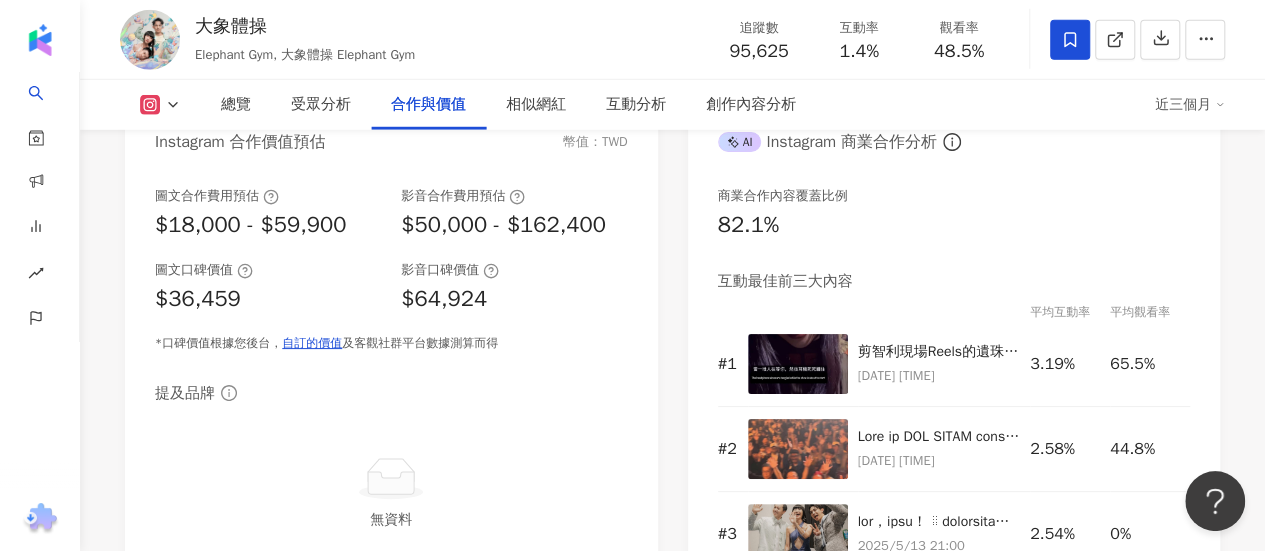 drag, startPoint x: 356, startPoint y: 183, endPoint x: 907, endPoint y: 0, distance: 580.59454 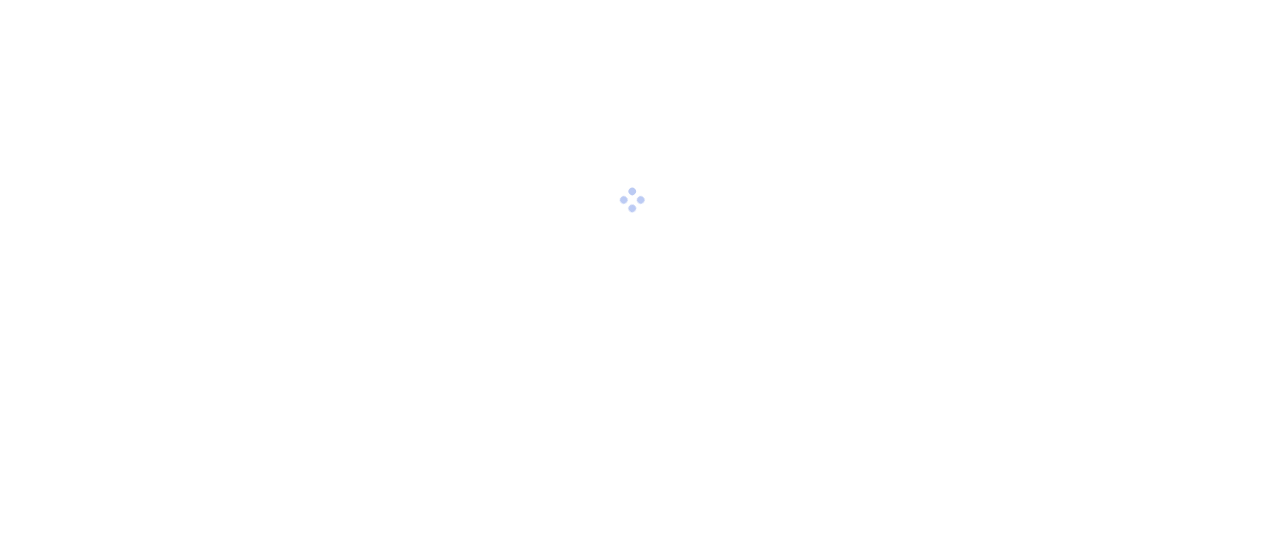 scroll, scrollTop: 0, scrollLeft: 0, axis: both 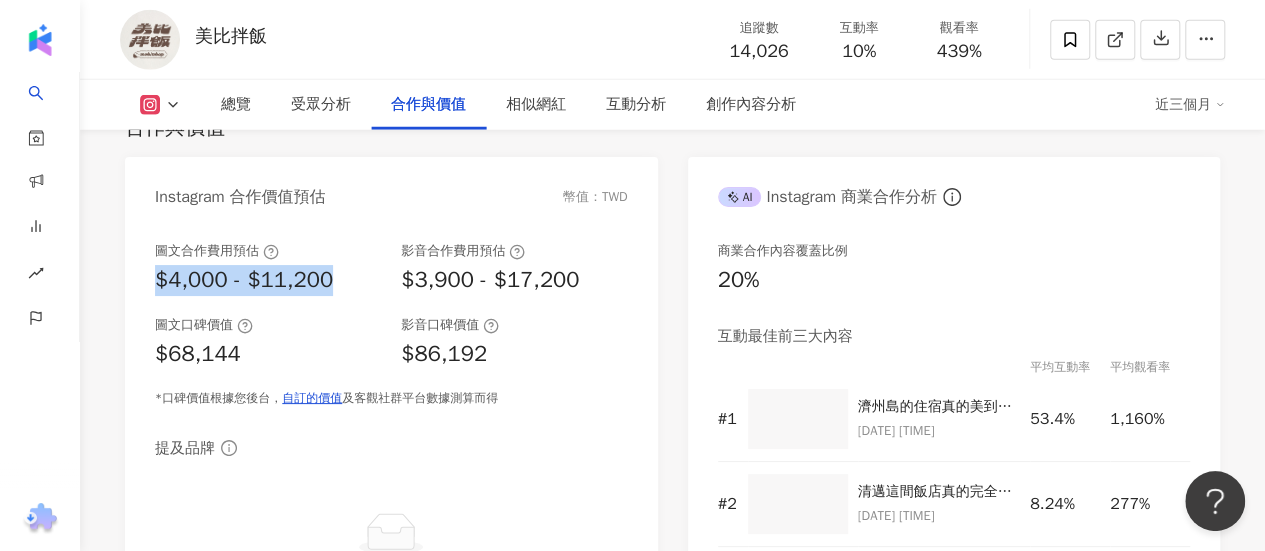 drag, startPoint x: 334, startPoint y: 291, endPoint x: 367, endPoint y: 270, distance: 39.115215 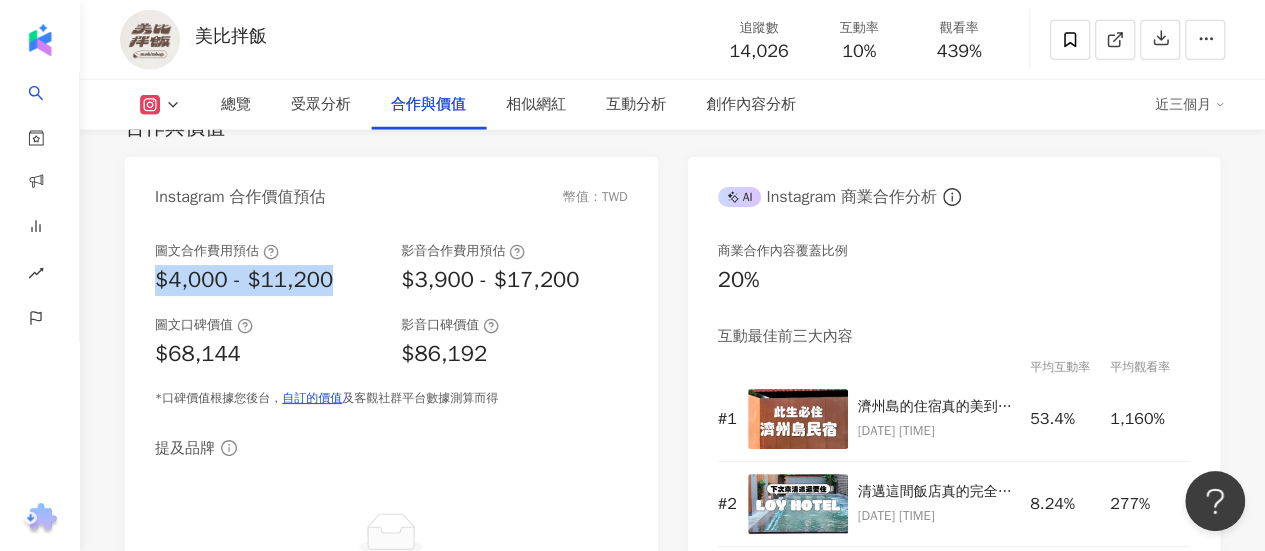 click on "圖文合作費用預估   $4,000 - $11,200" at bounding box center (268, 269) 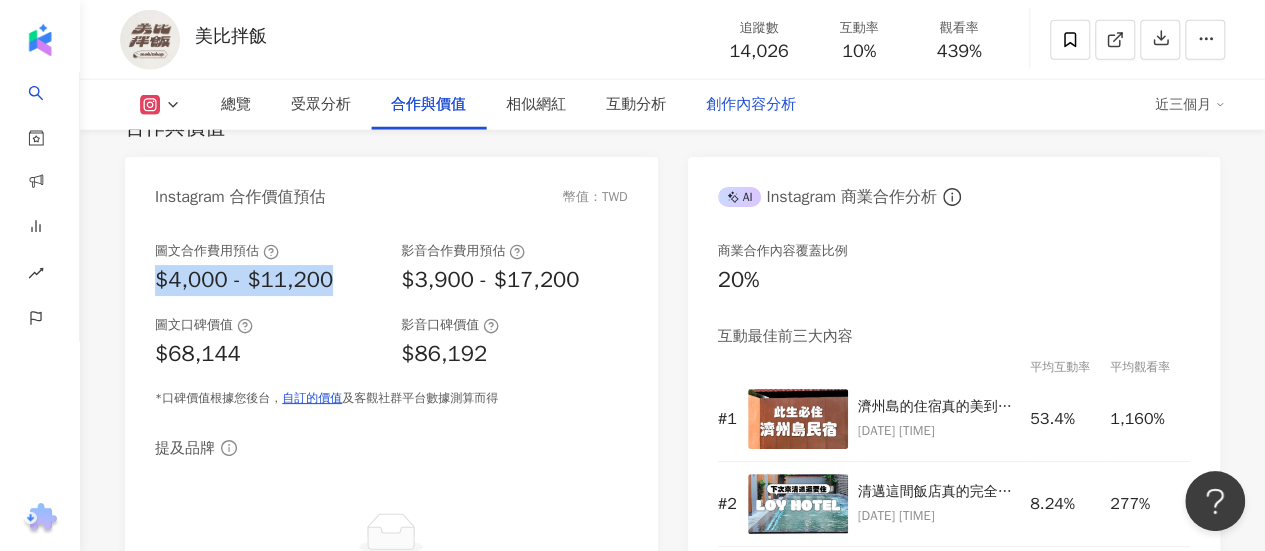 copy on "$4,000 - $11,200" 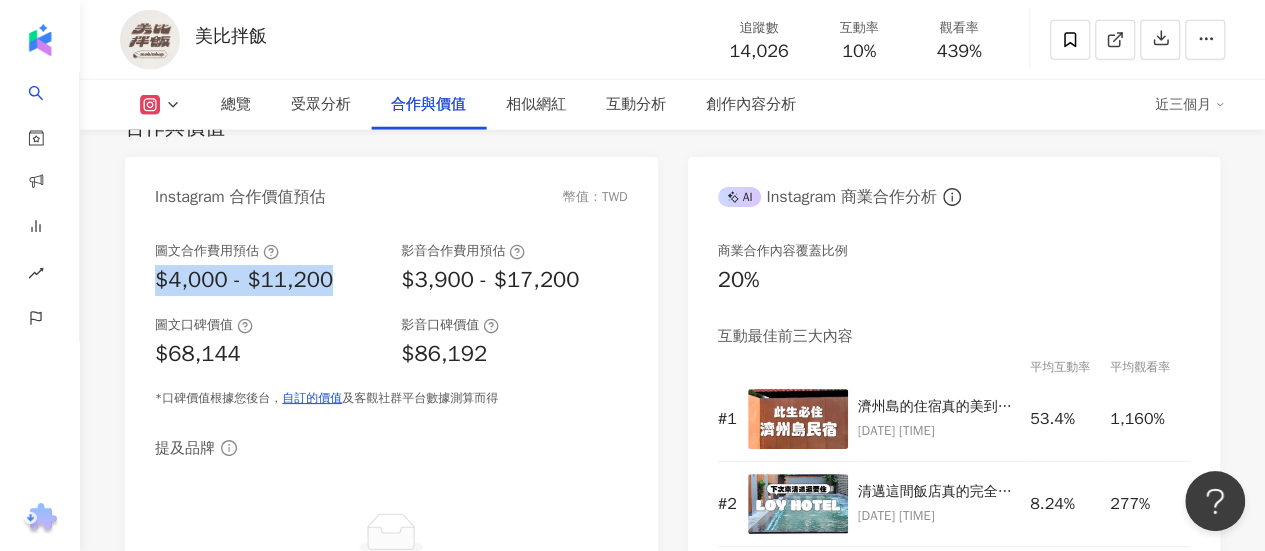 click at bounding box center (40, 36) 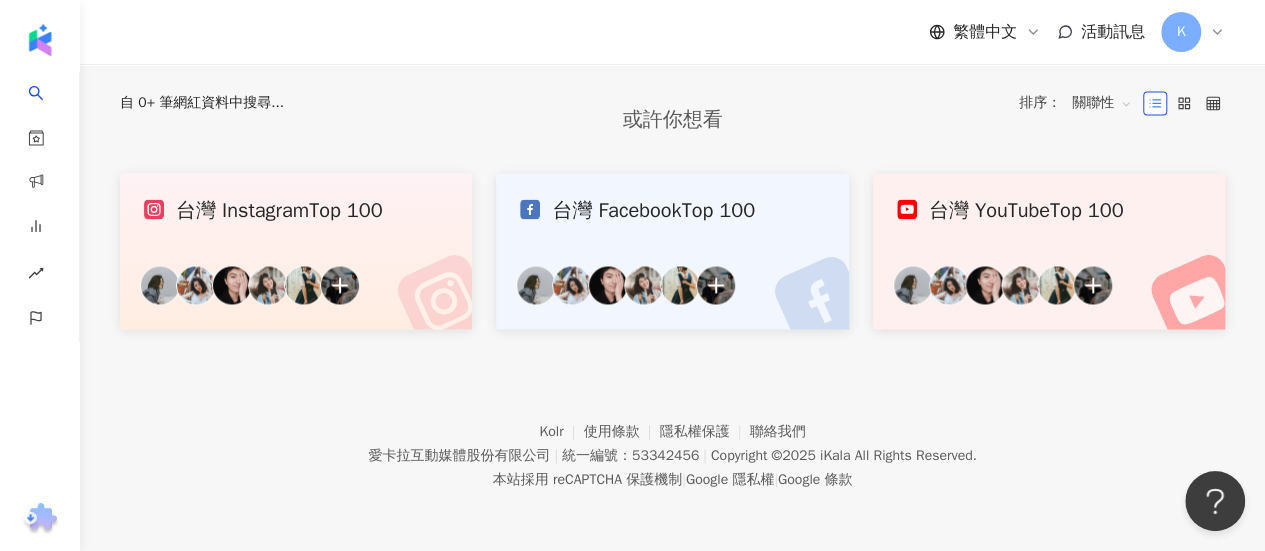 scroll, scrollTop: 0, scrollLeft: 0, axis: both 